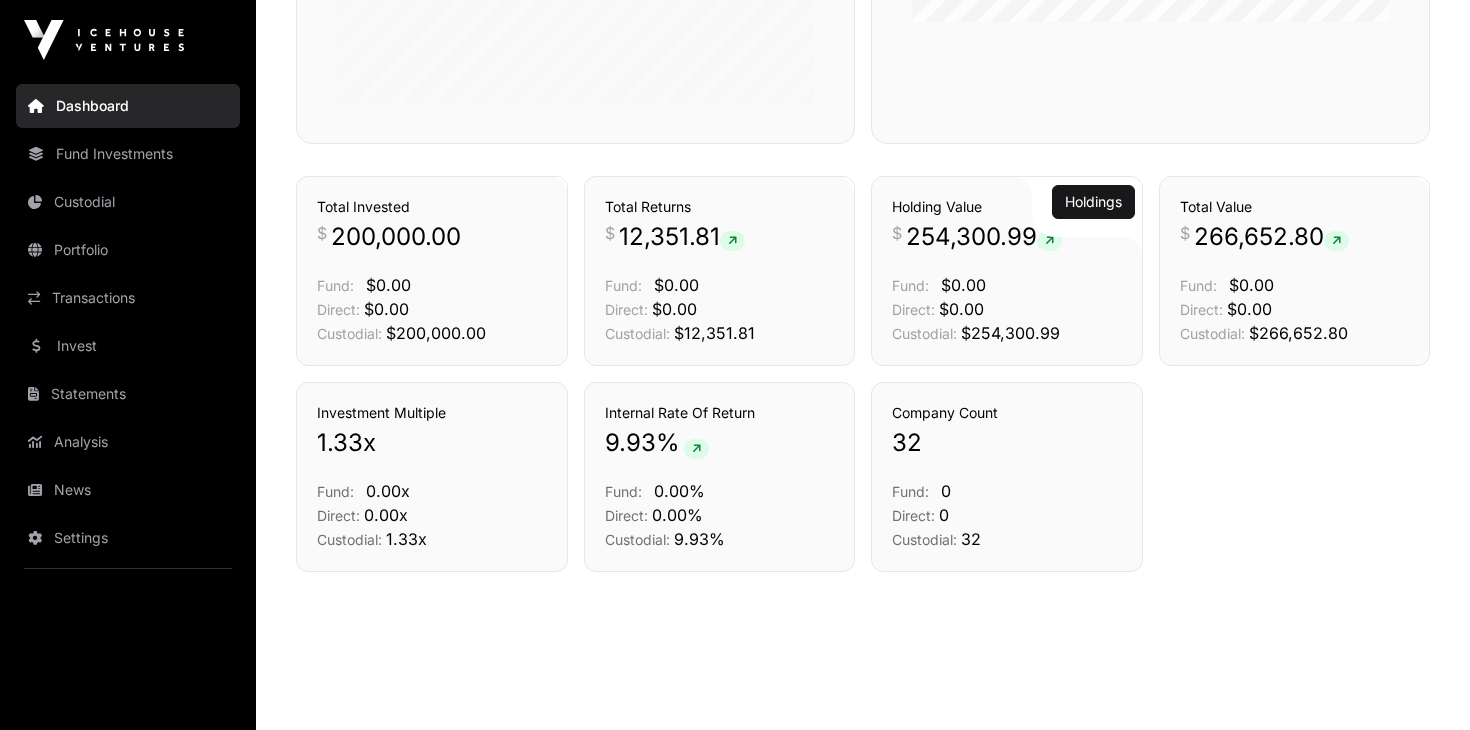 scroll, scrollTop: 817, scrollLeft: 0, axis: vertical 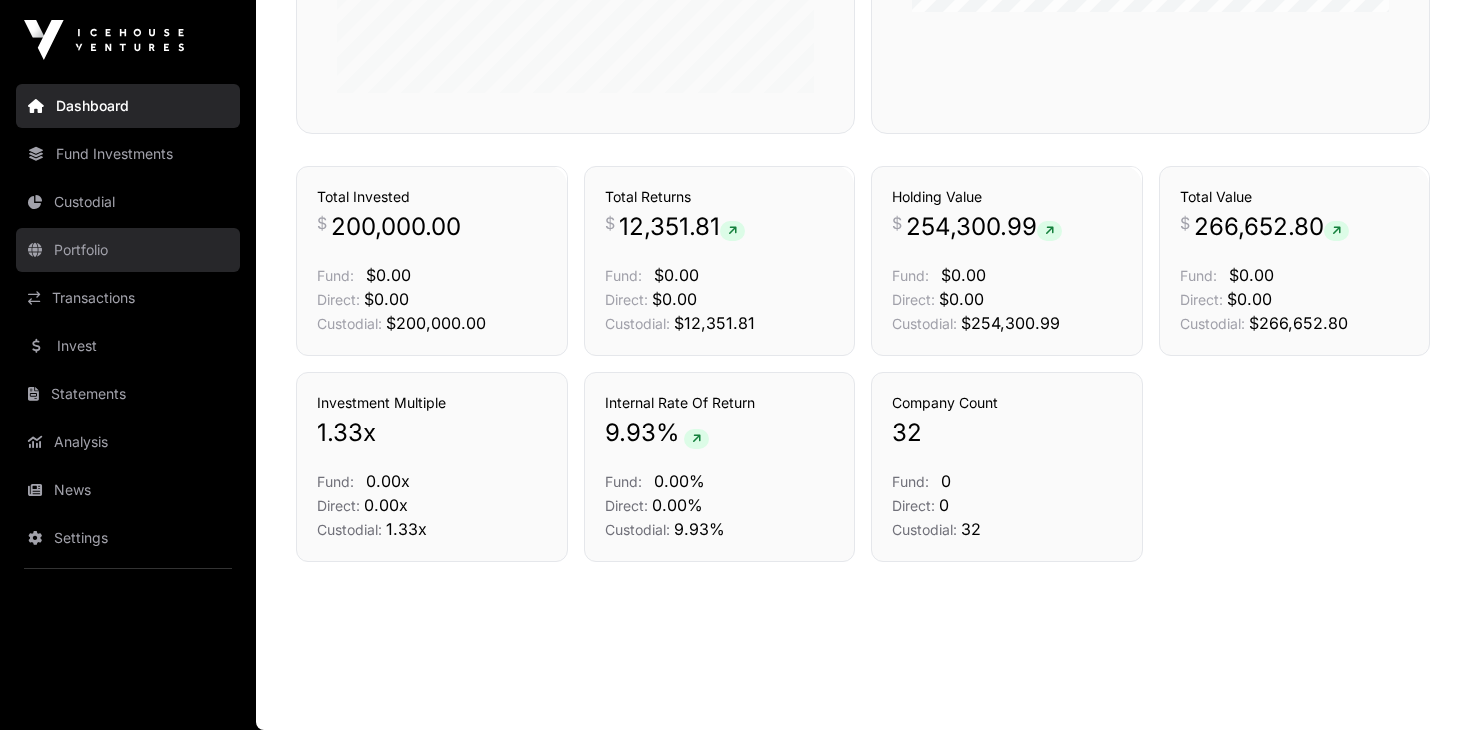 click on "Portfolio" 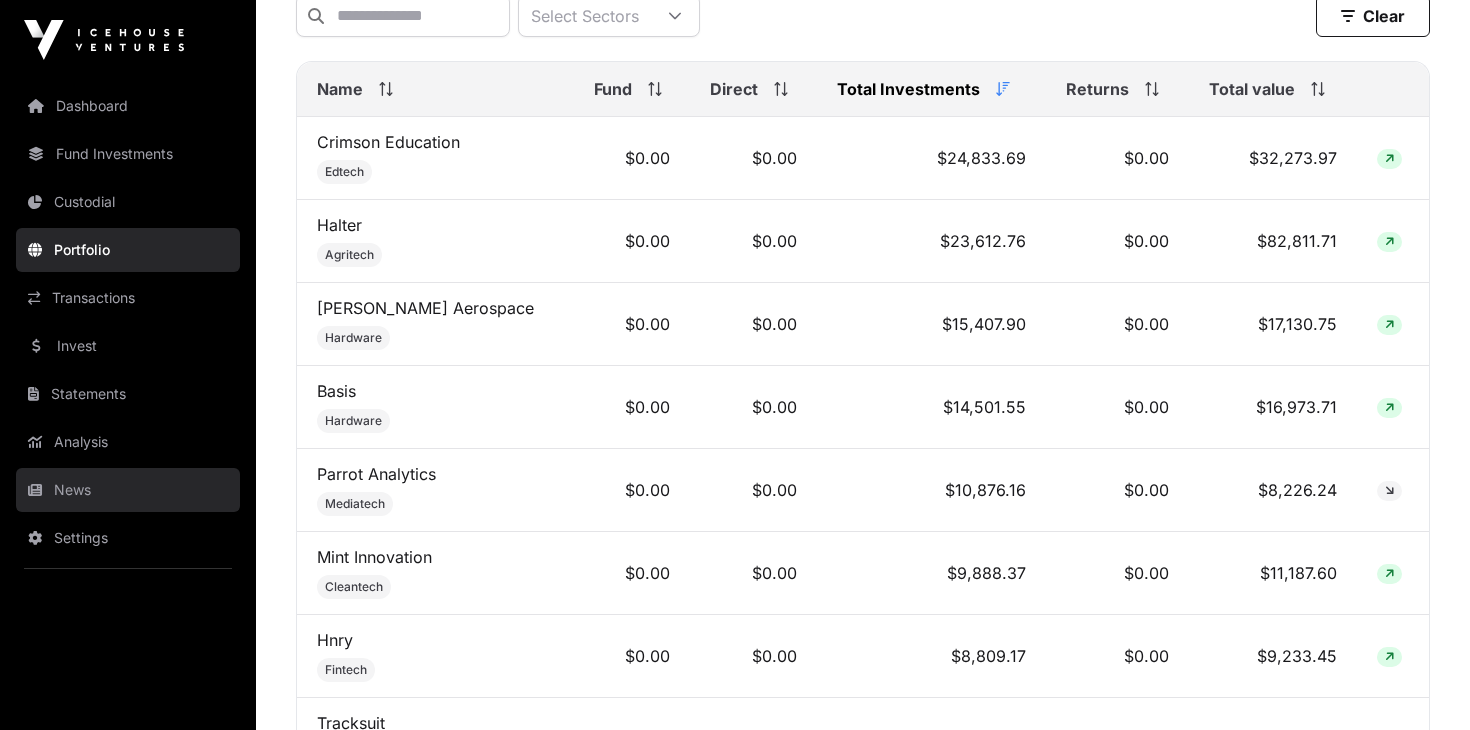 scroll, scrollTop: 872, scrollLeft: 0, axis: vertical 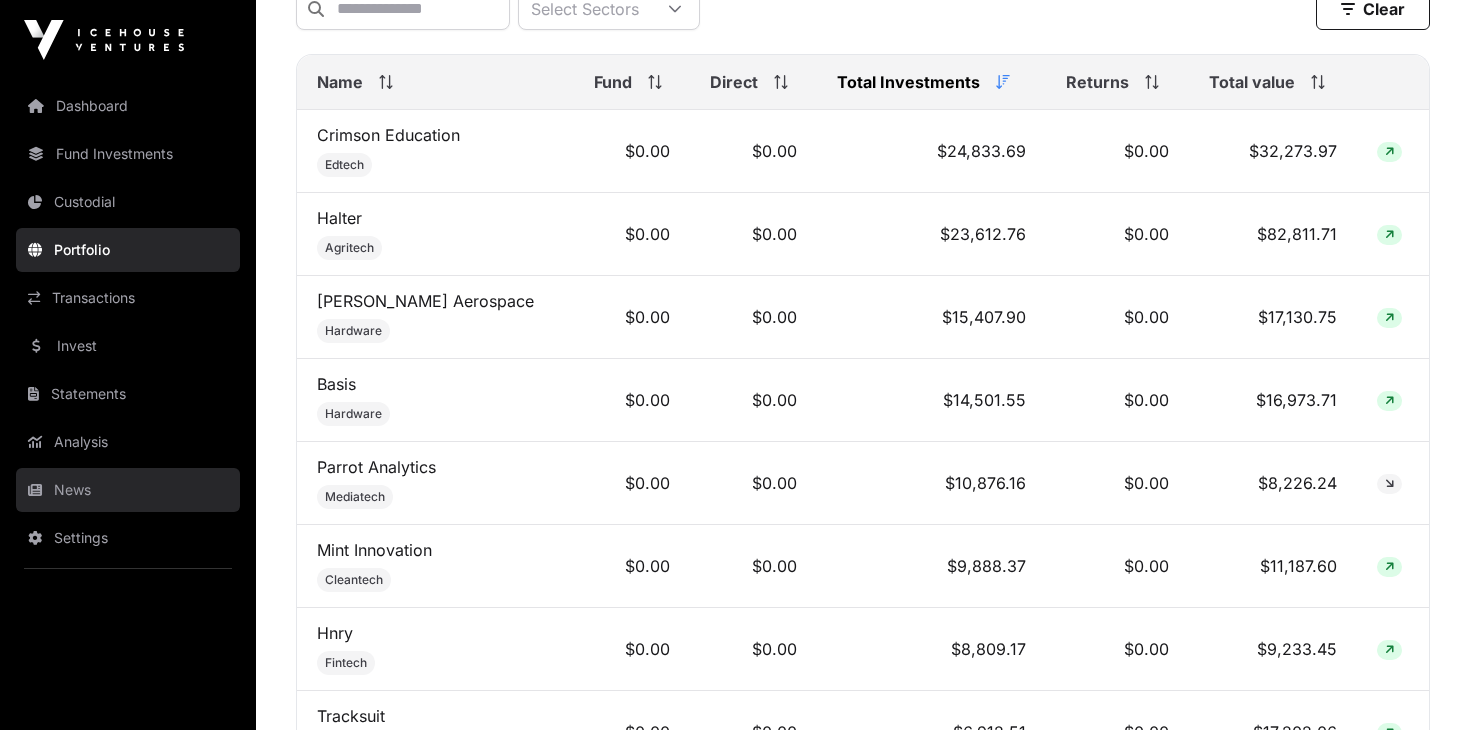 click on "News" 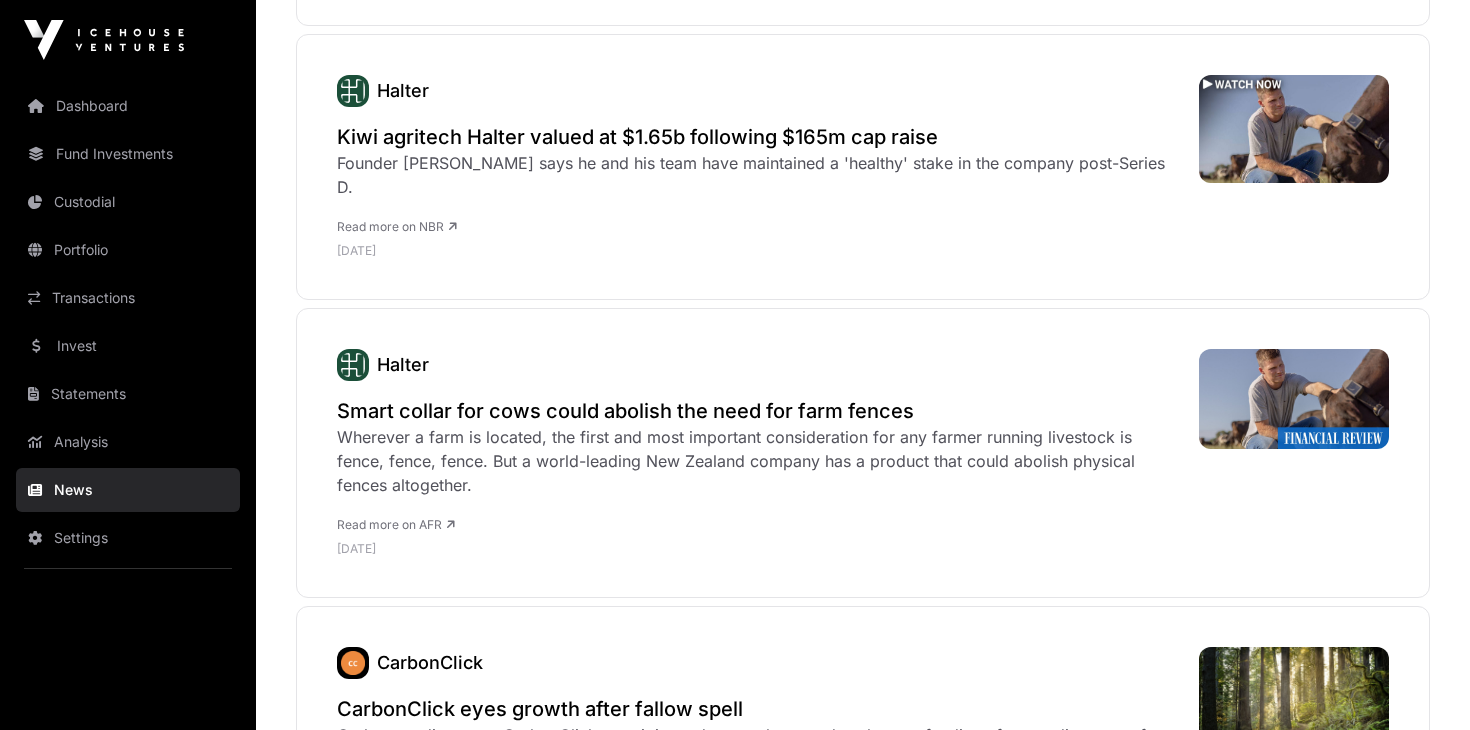 scroll, scrollTop: 1169, scrollLeft: 0, axis: vertical 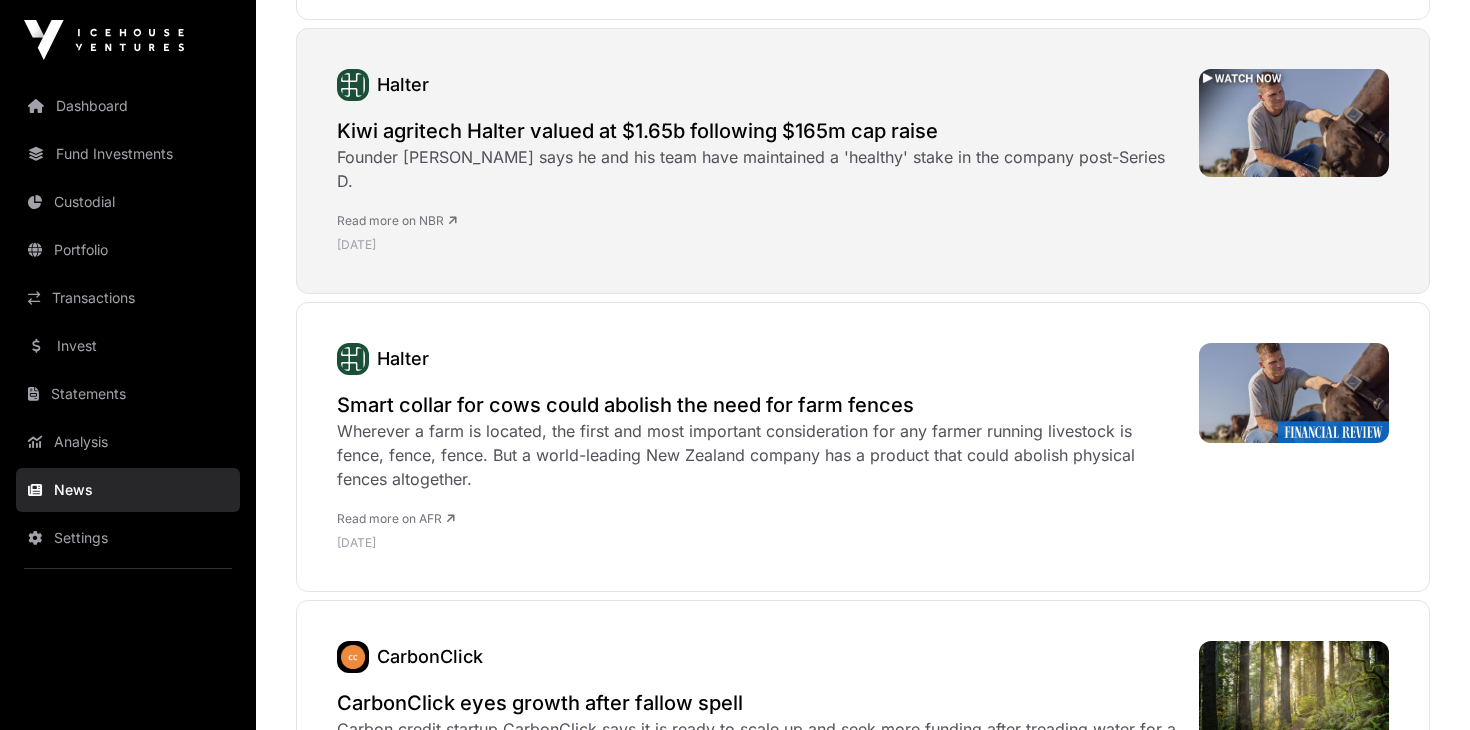 click on "Read more on NBR" 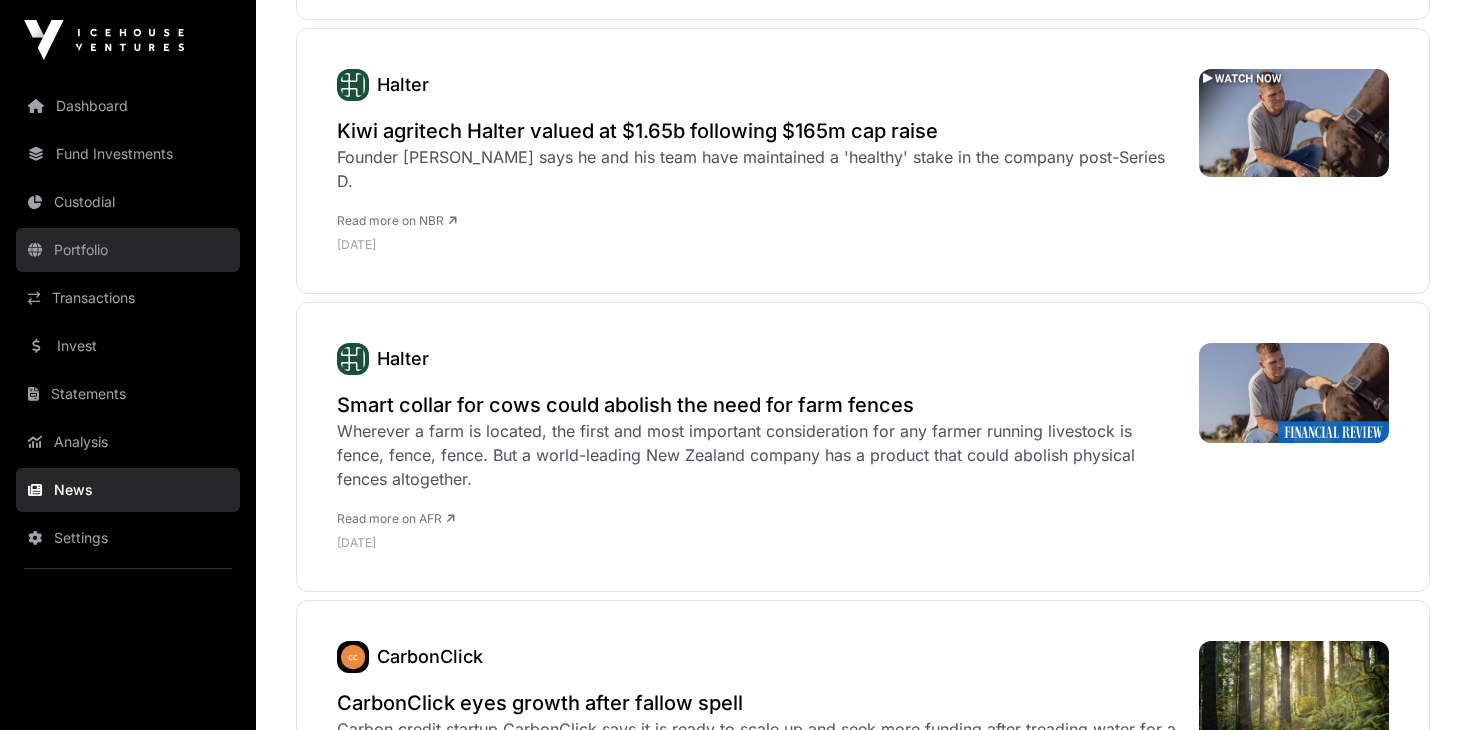 click on "Portfolio" 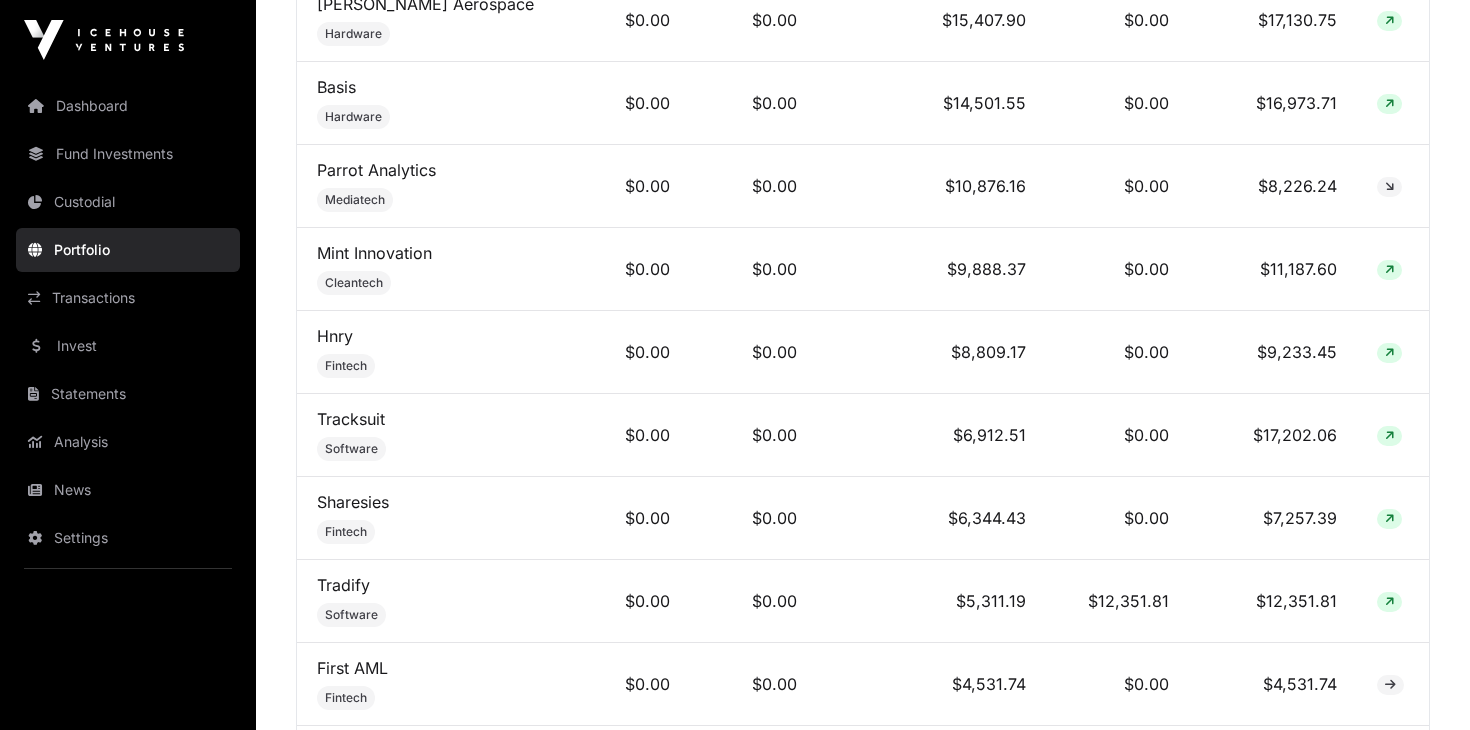 scroll, scrollTop: 0, scrollLeft: 0, axis: both 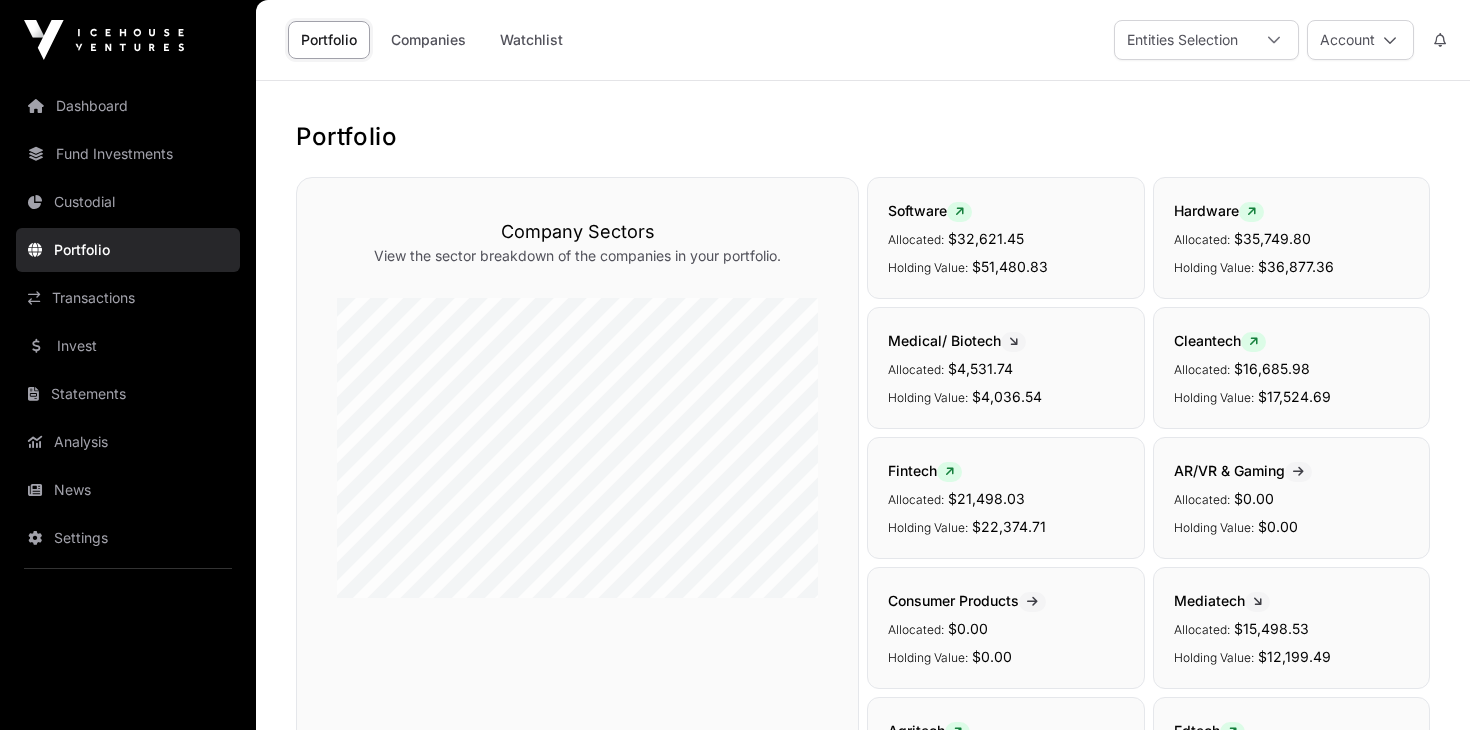 click on "Portfolio" 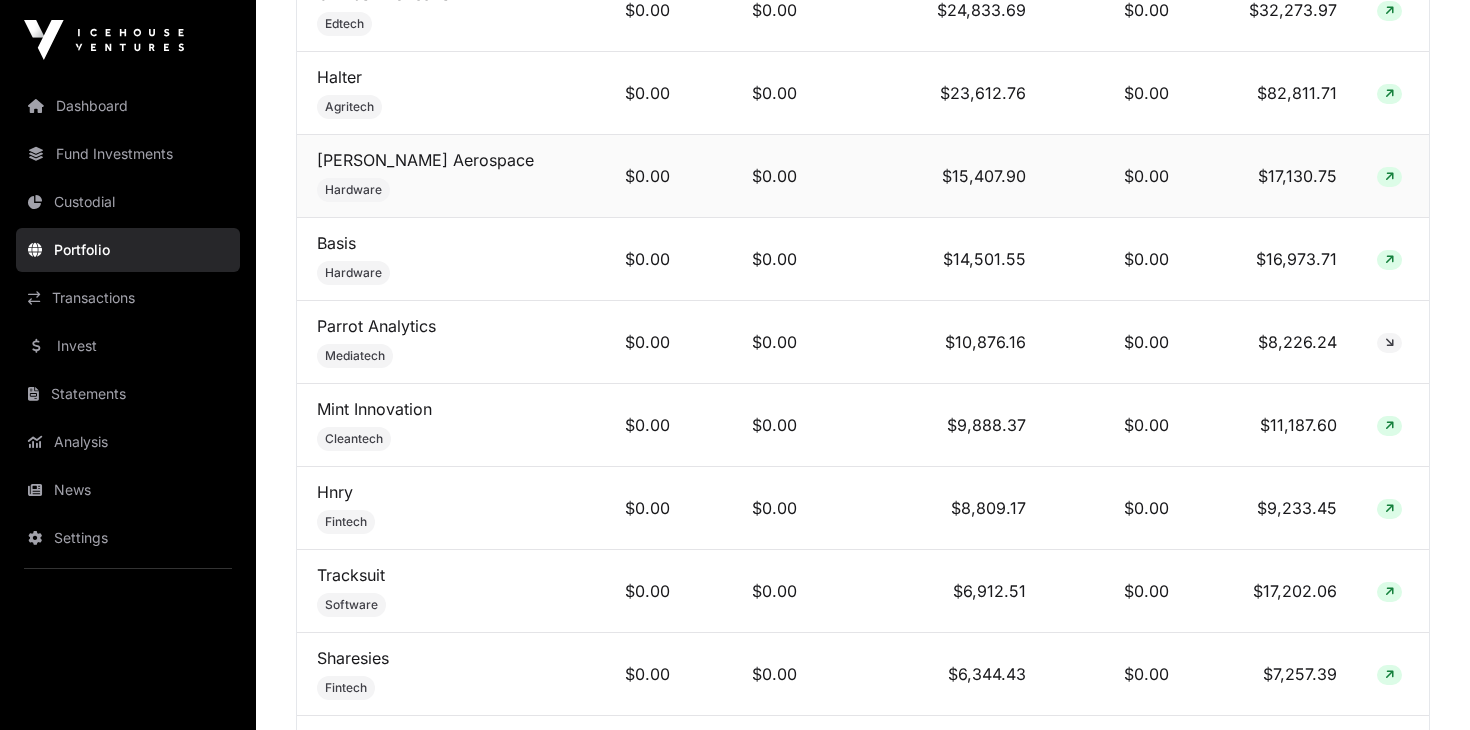 scroll, scrollTop: 1001, scrollLeft: 0, axis: vertical 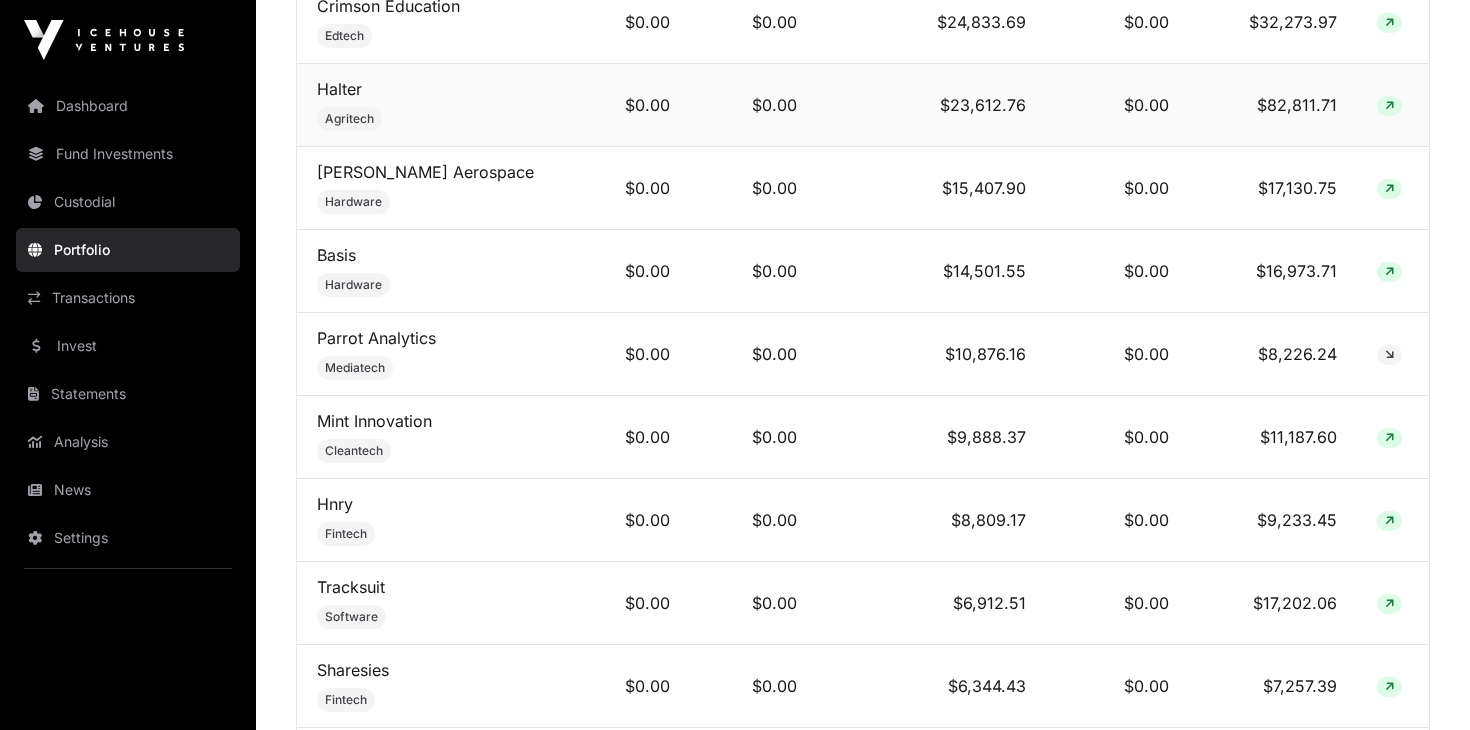 click on "Agritech" 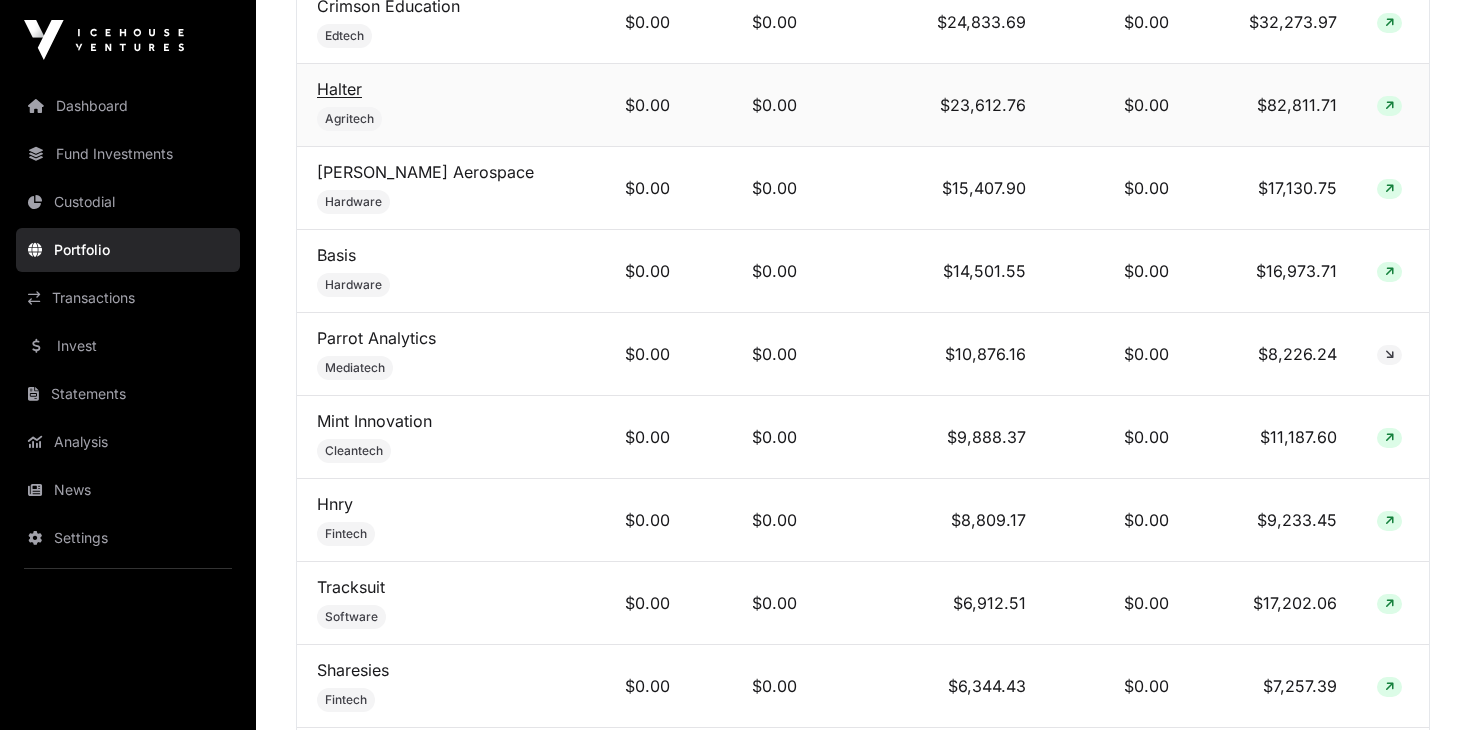 click on "Halter" 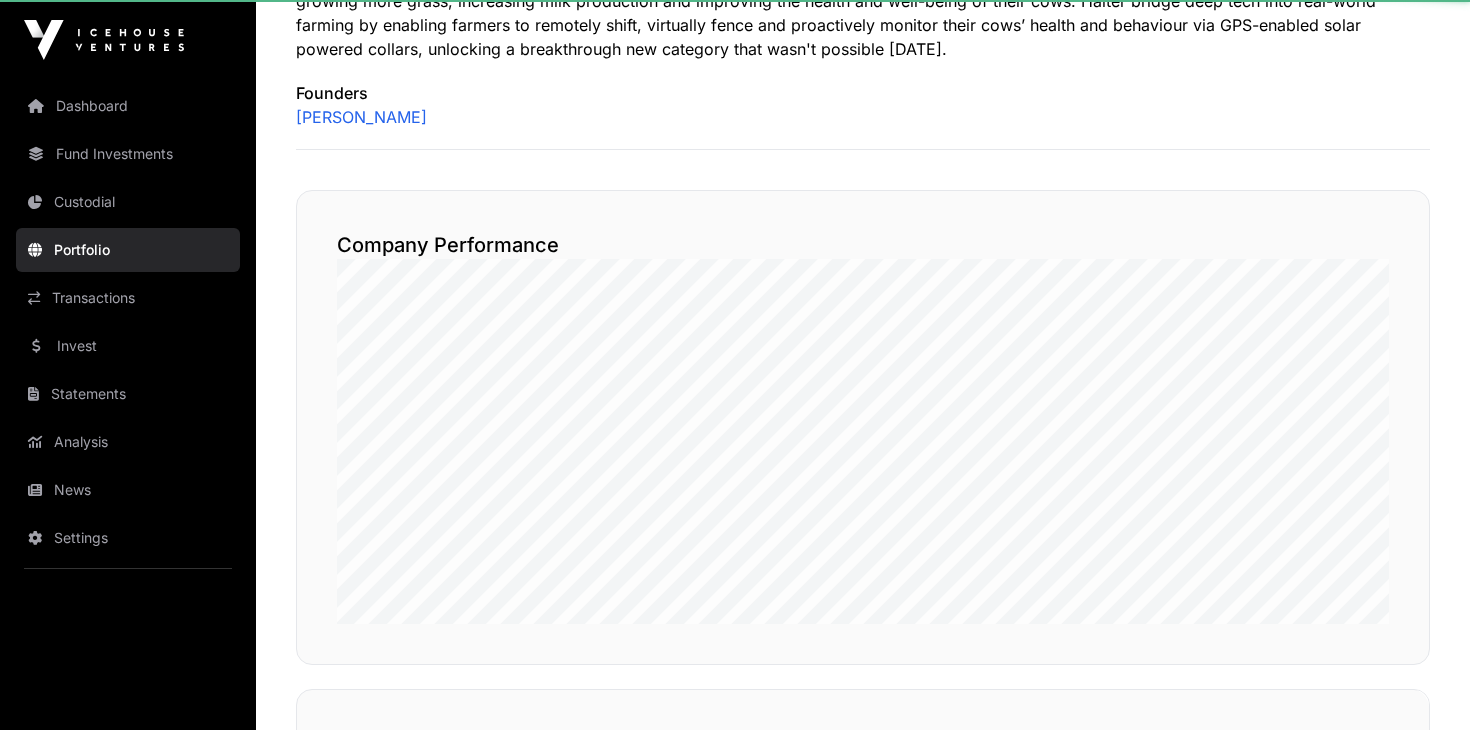 scroll, scrollTop: 0, scrollLeft: 0, axis: both 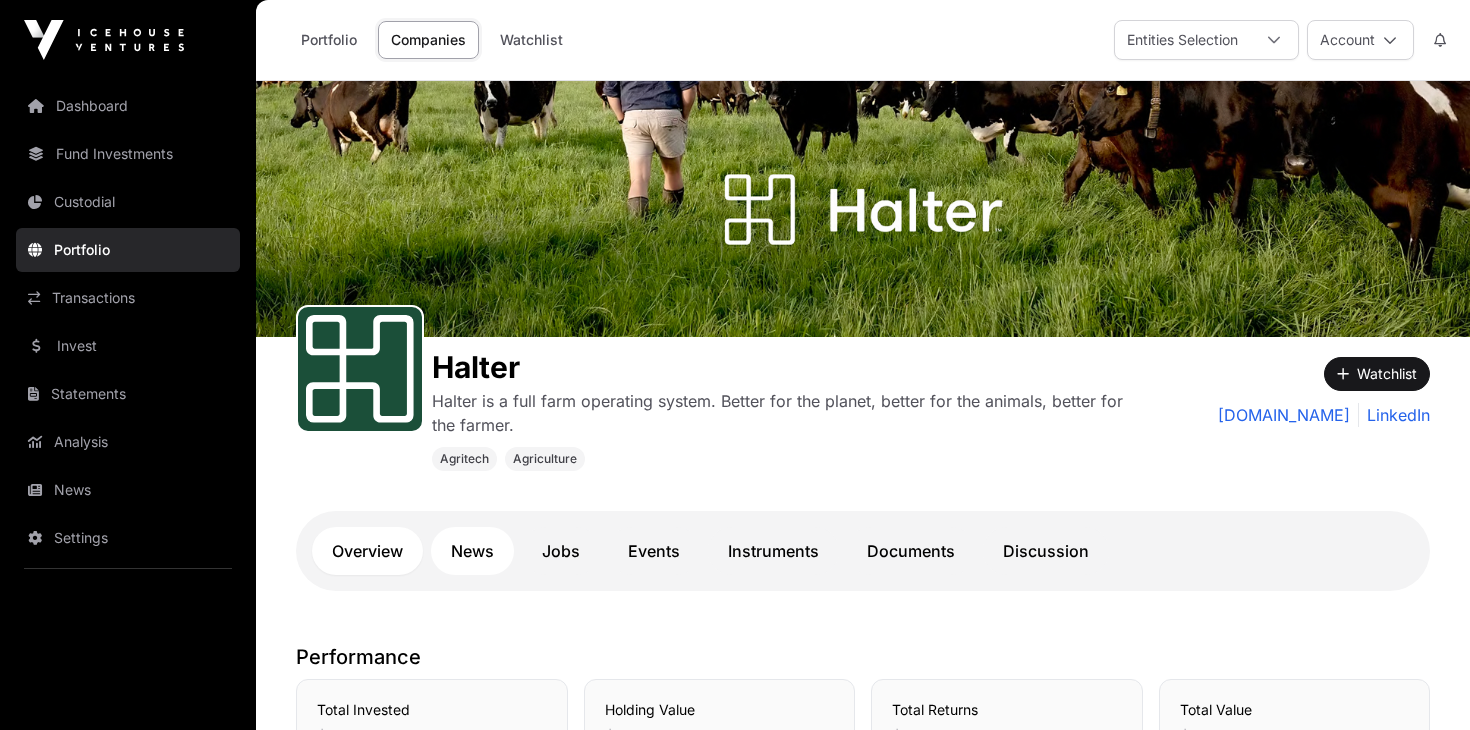 click on "News" 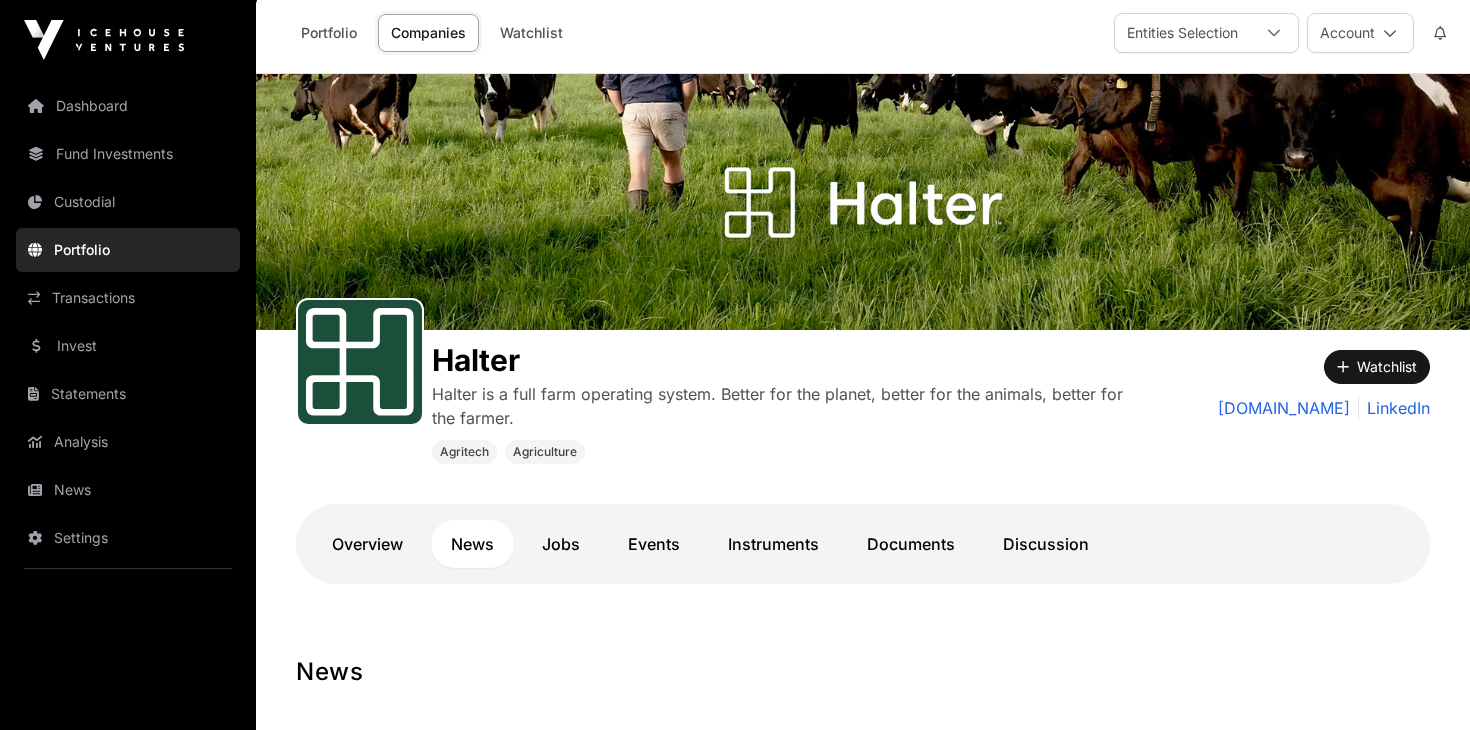 click on "News" 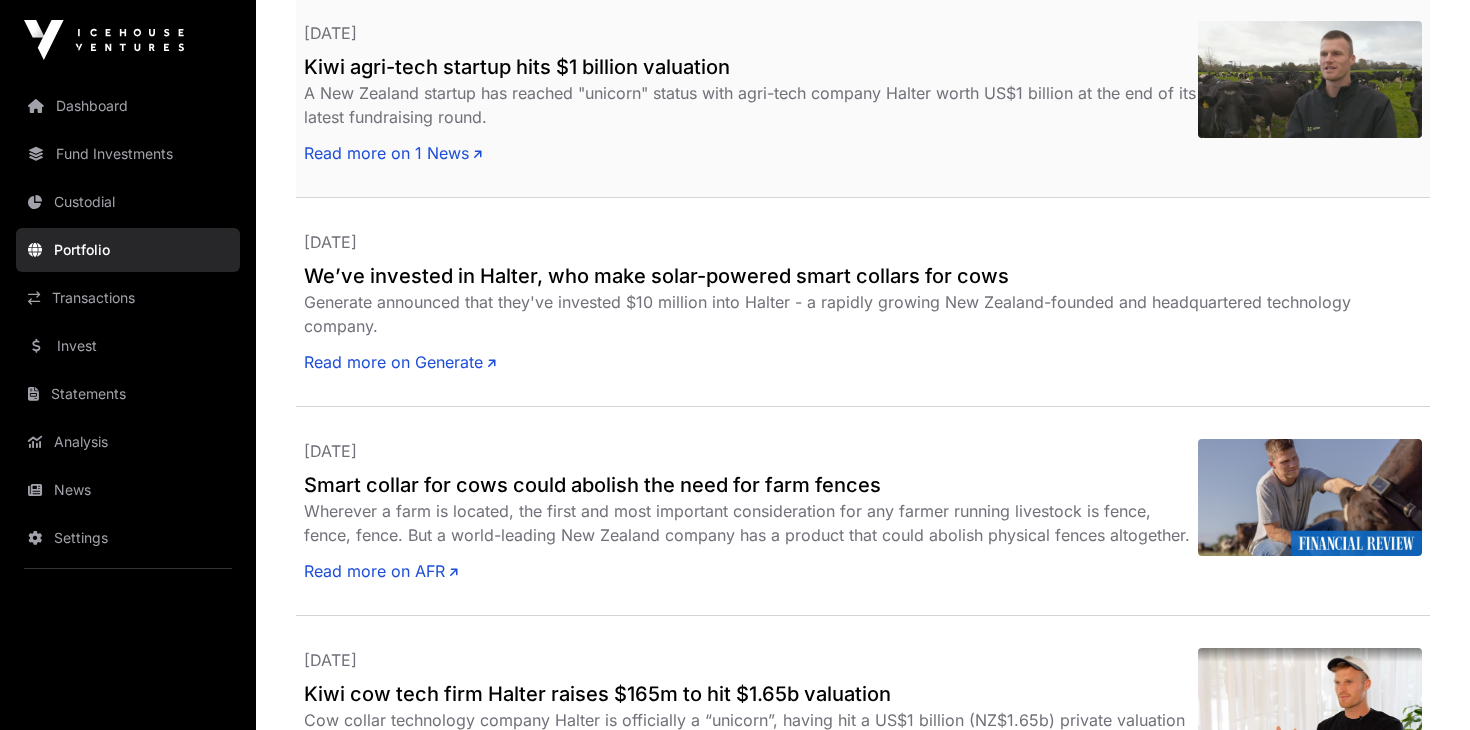 scroll, scrollTop: 736, scrollLeft: 0, axis: vertical 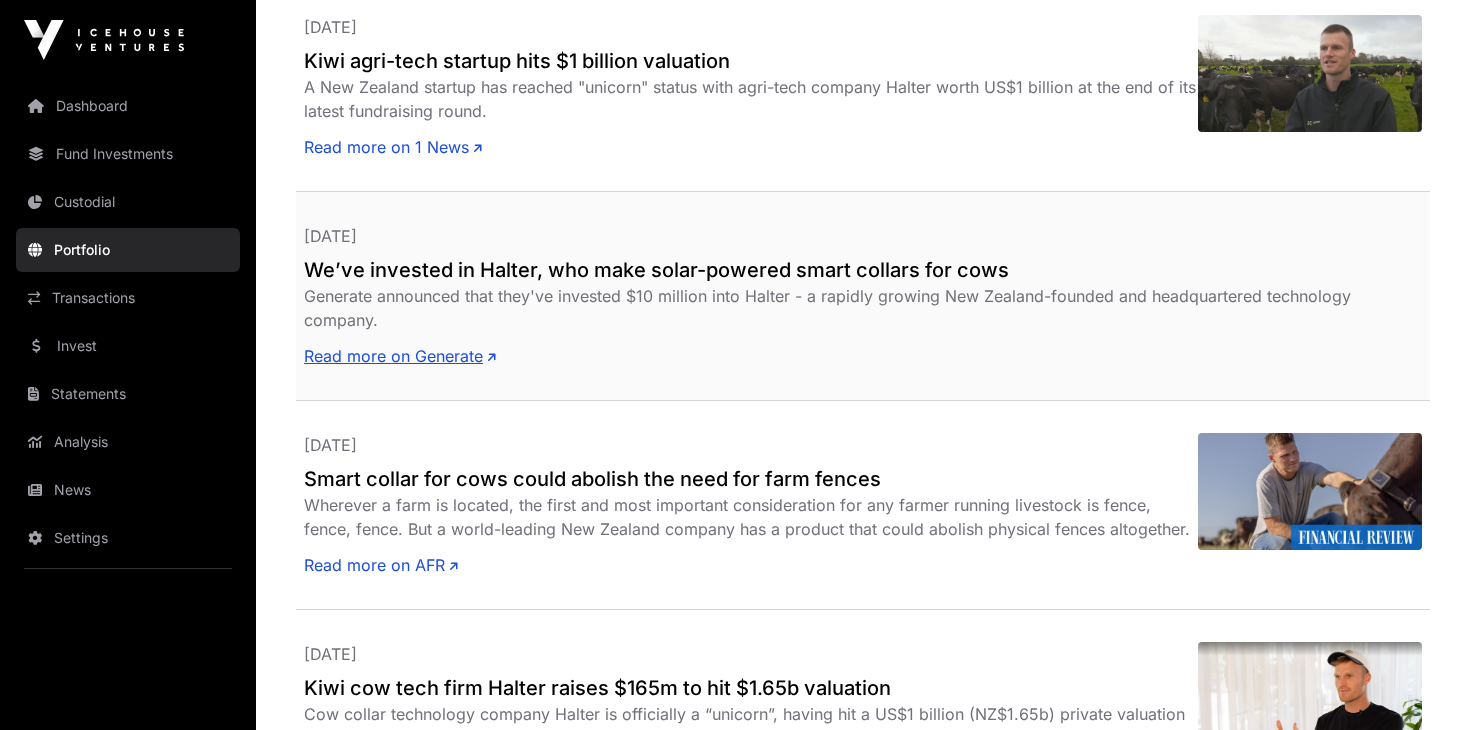click on "Read more on Generate" 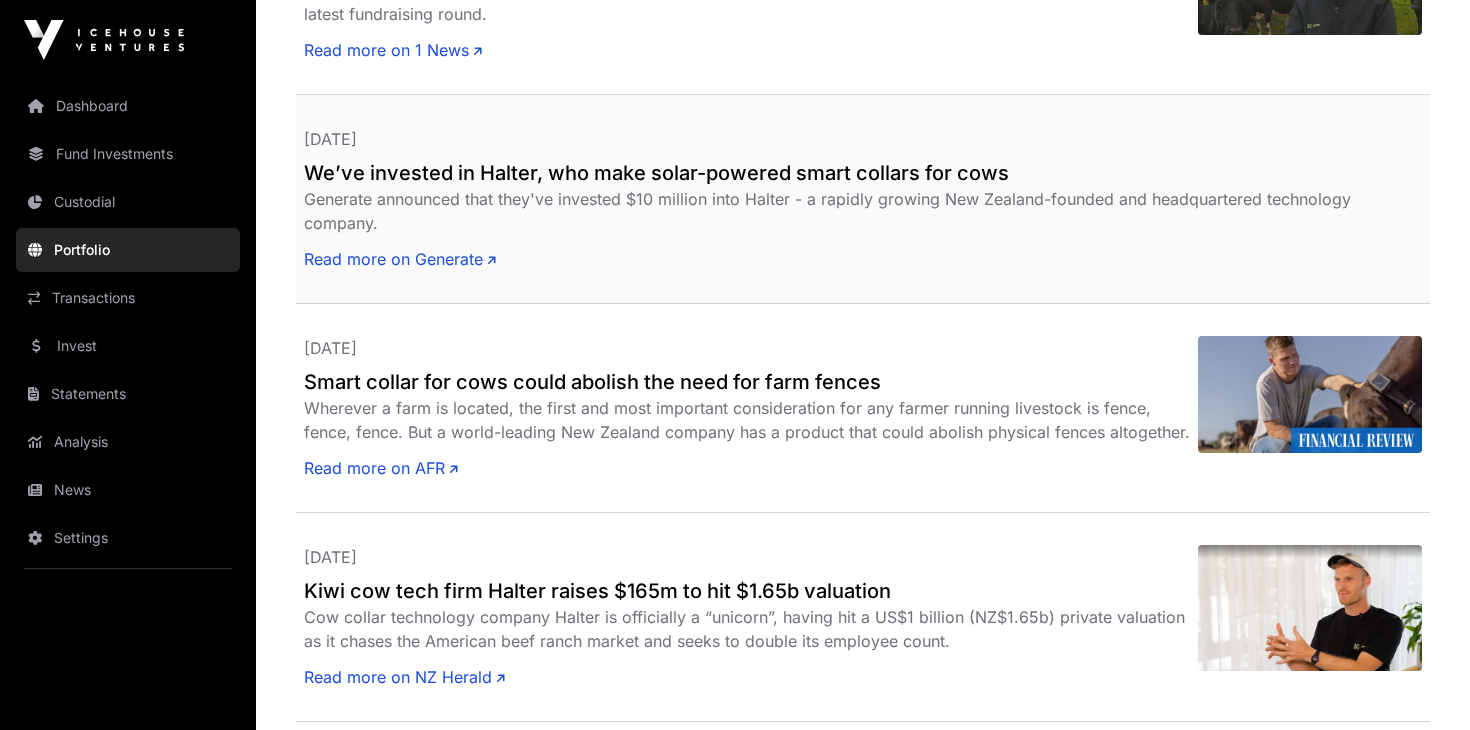 scroll, scrollTop: 835, scrollLeft: 0, axis: vertical 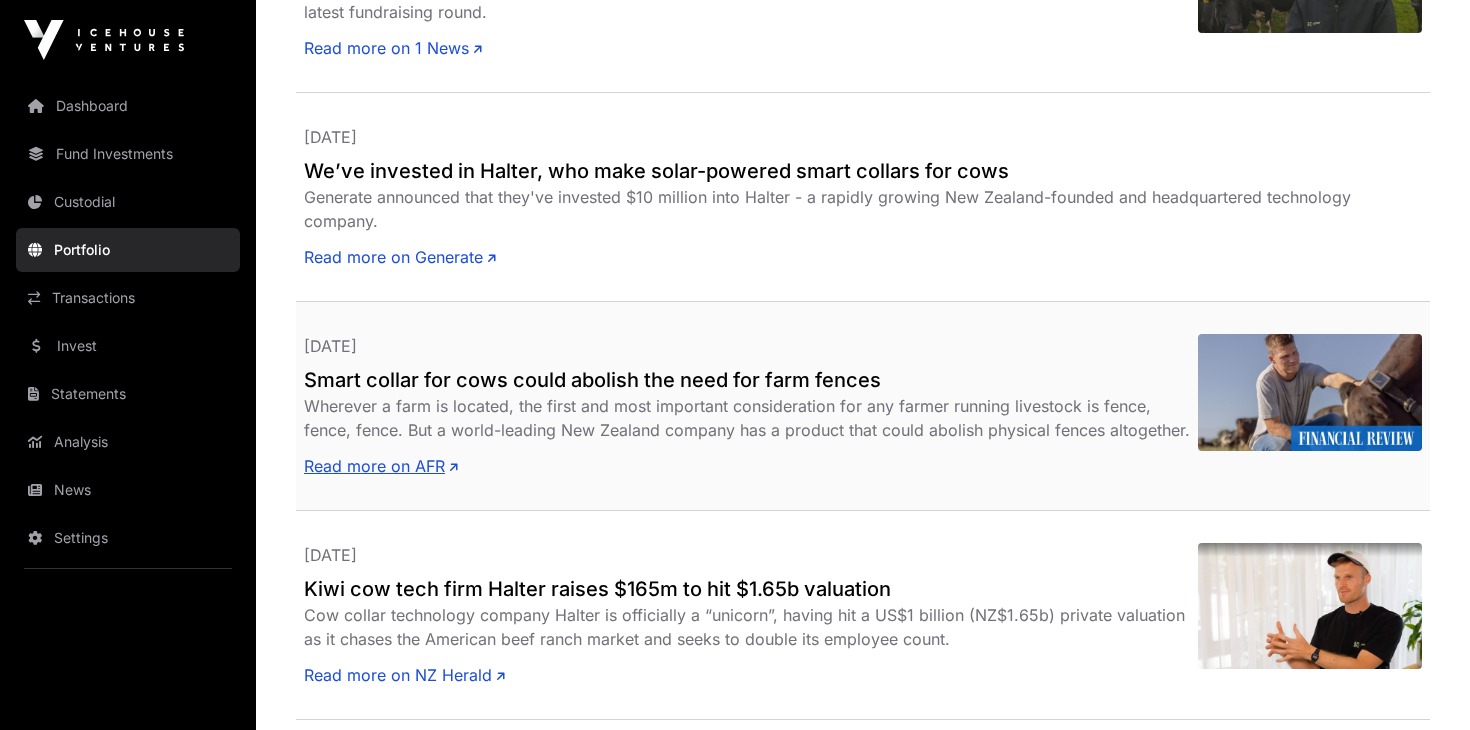click on "Read more on AFR" 